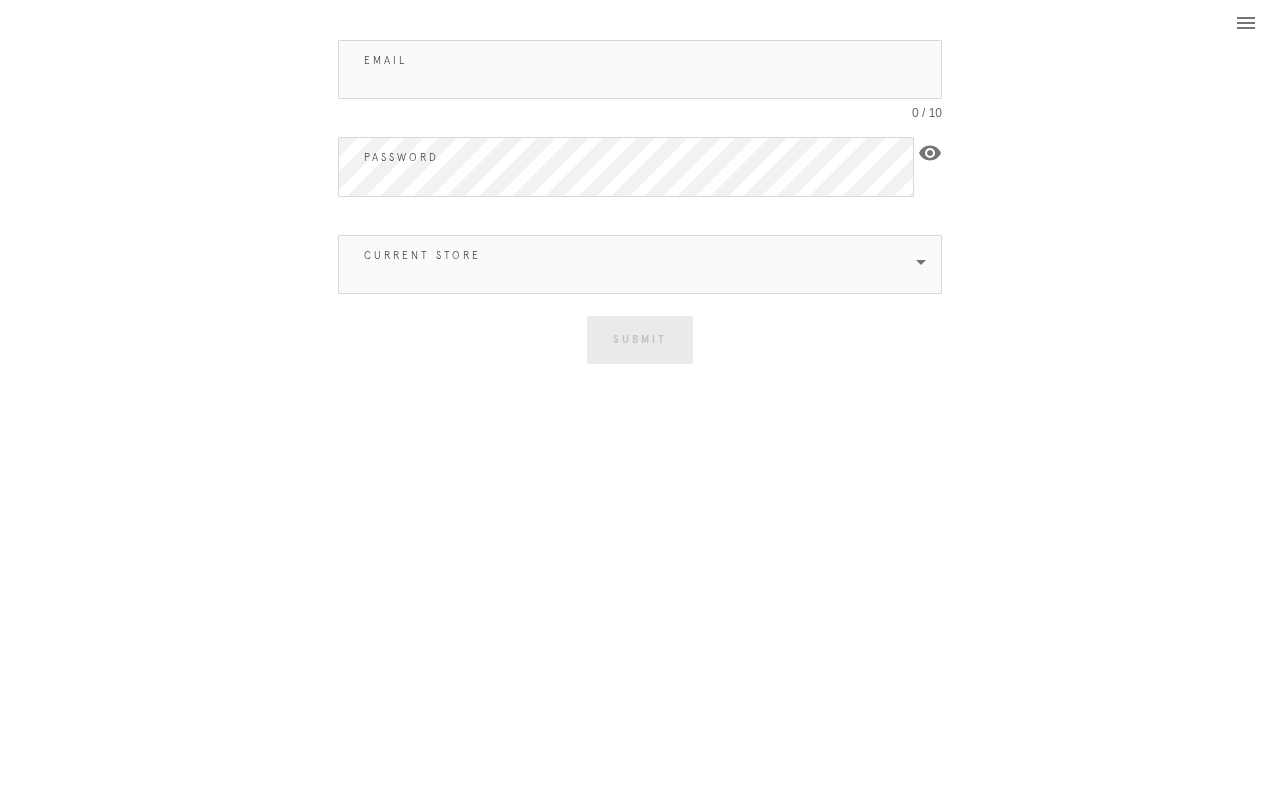scroll, scrollTop: 0, scrollLeft: 0, axis: both 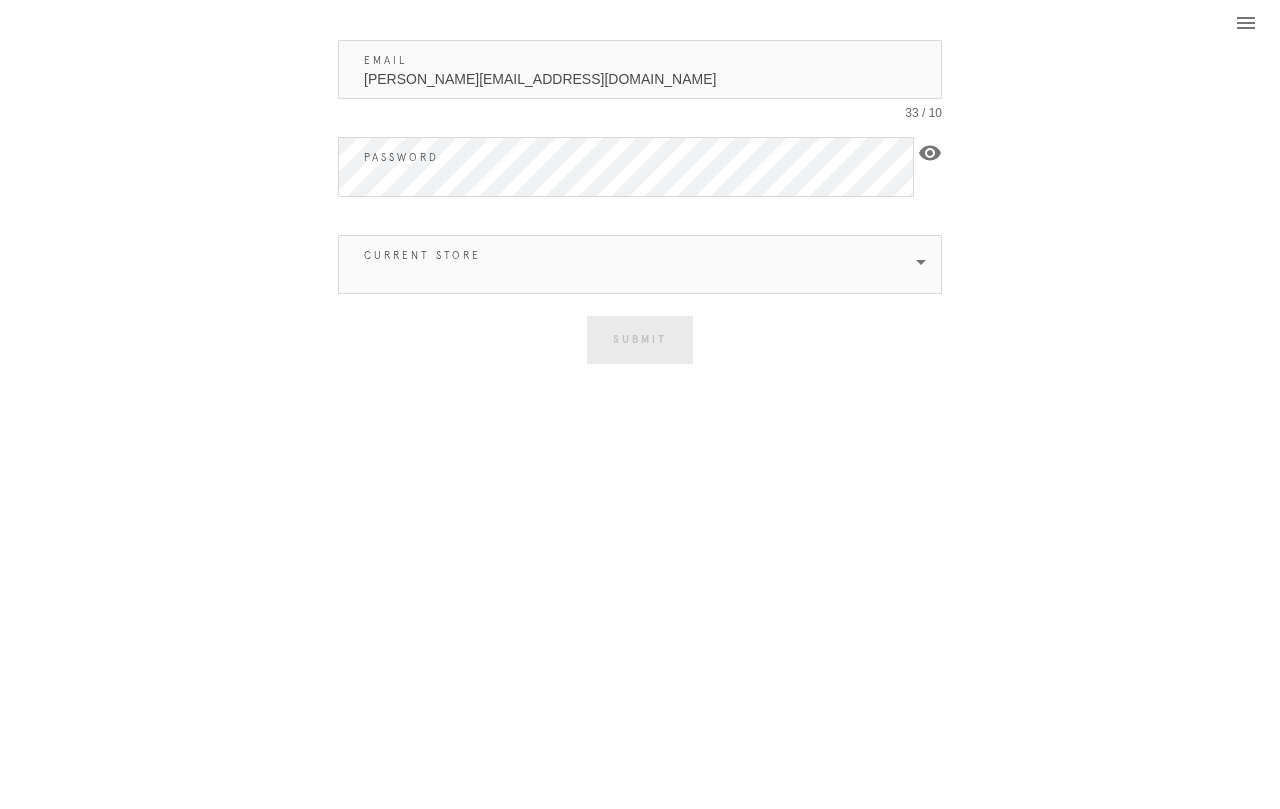 type on "[PERSON_NAME][EMAIL_ADDRESS][DOMAIN_NAME]" 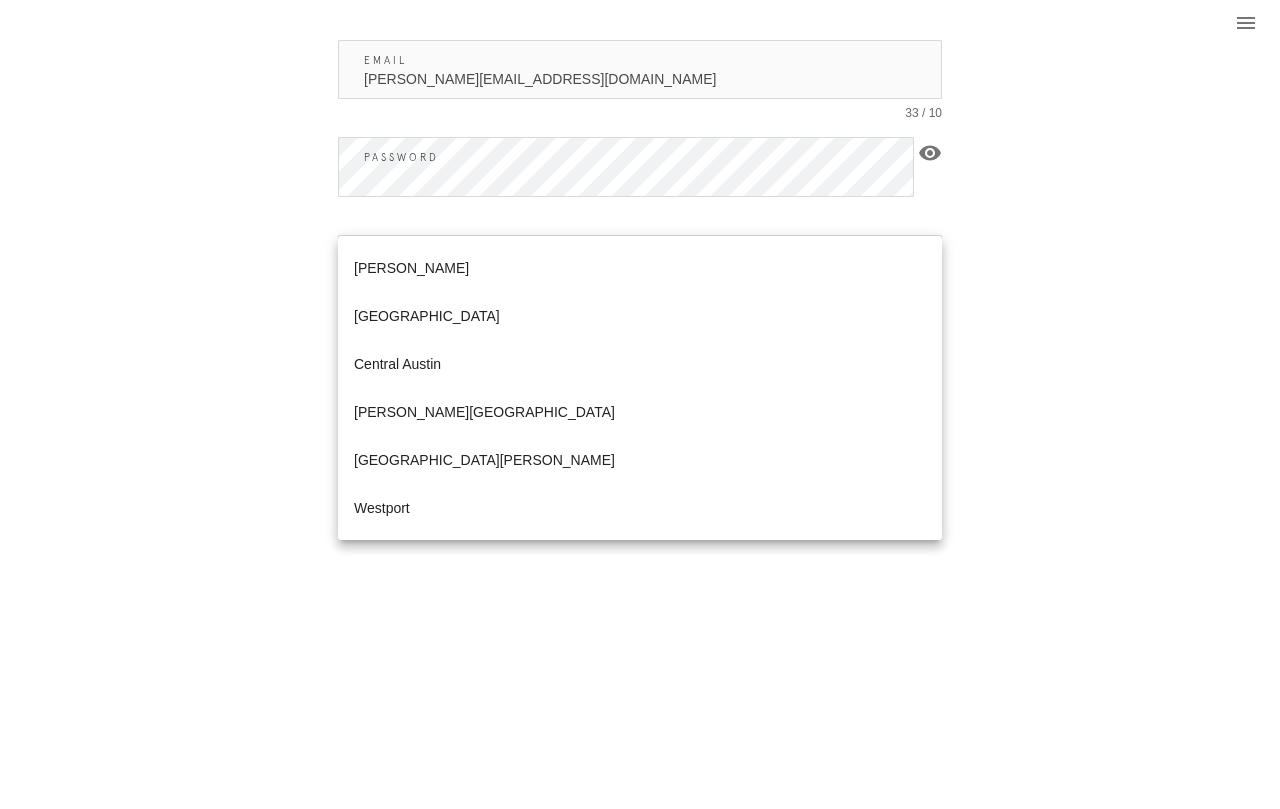 scroll, scrollTop: 0, scrollLeft: 0, axis: both 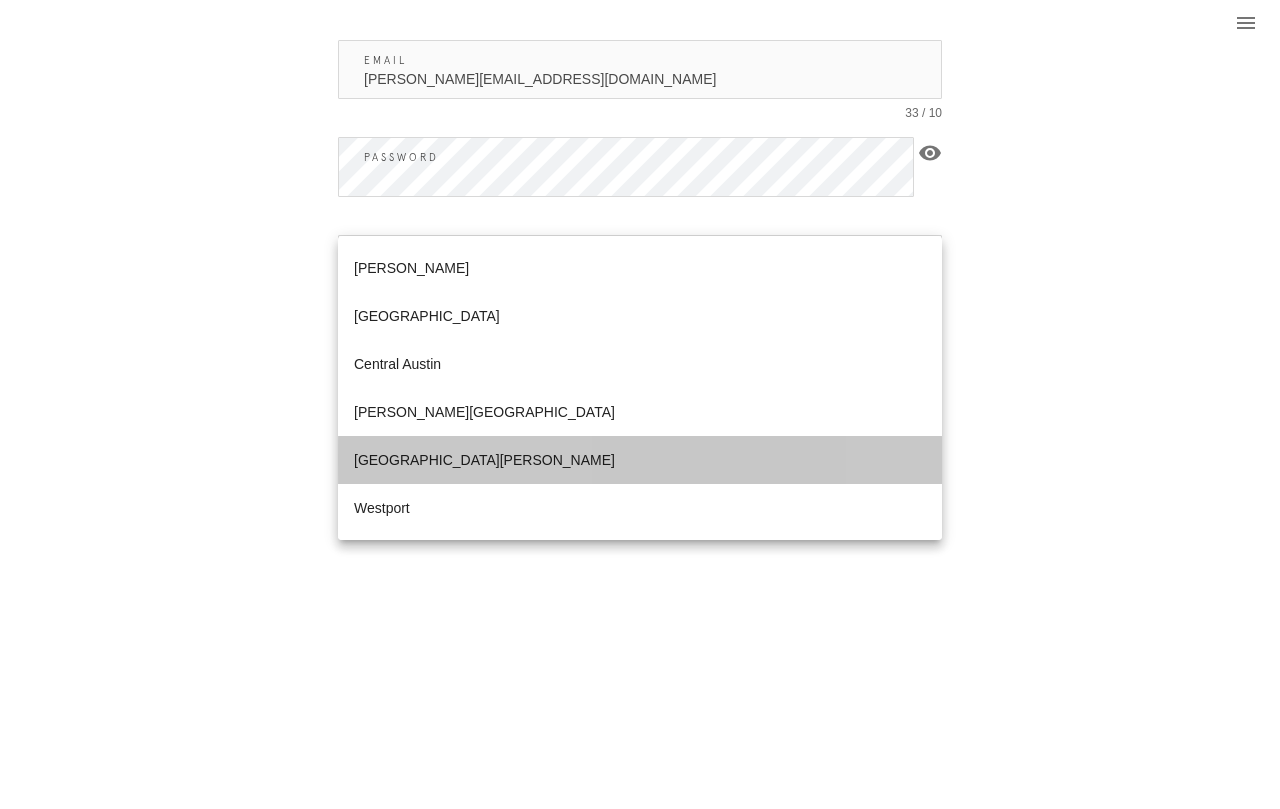 click on "[GEOGRAPHIC_DATA][PERSON_NAME]" at bounding box center (640, 460) 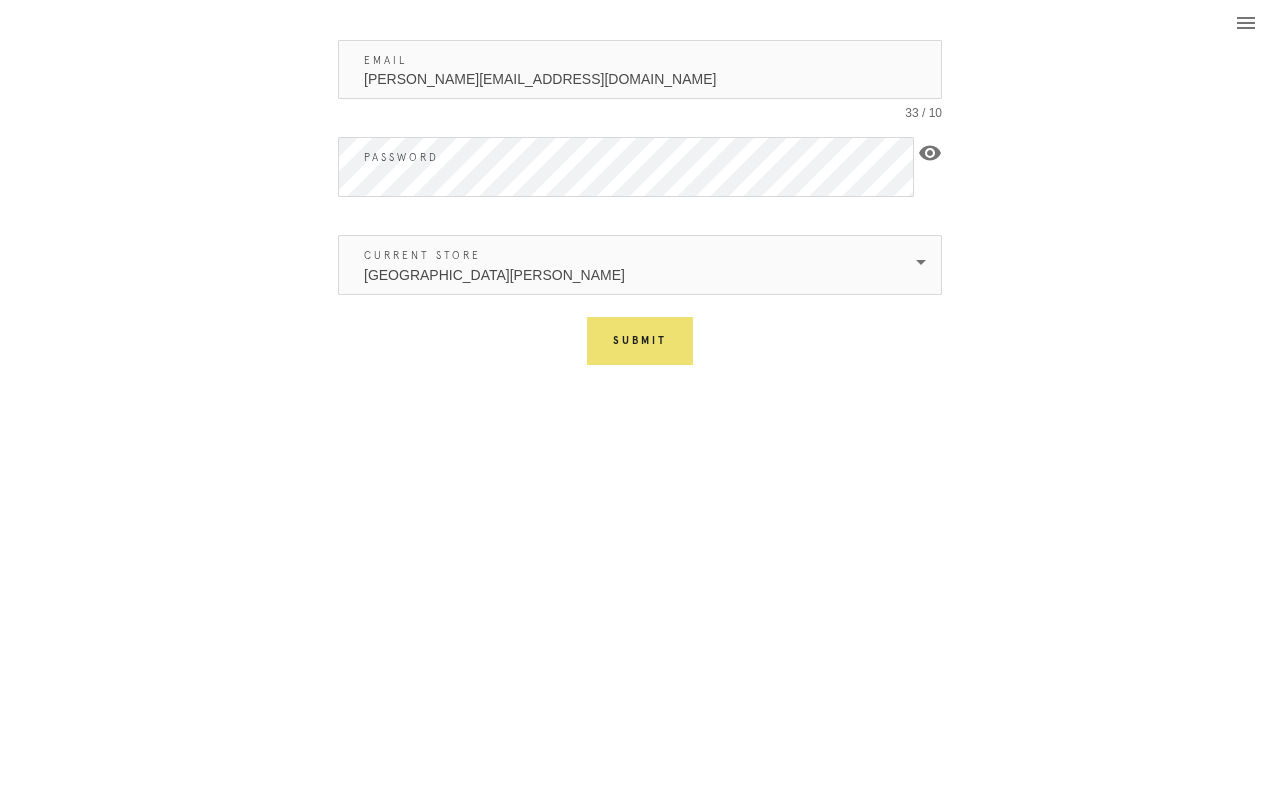 click on "Submit" at bounding box center (640, 341) 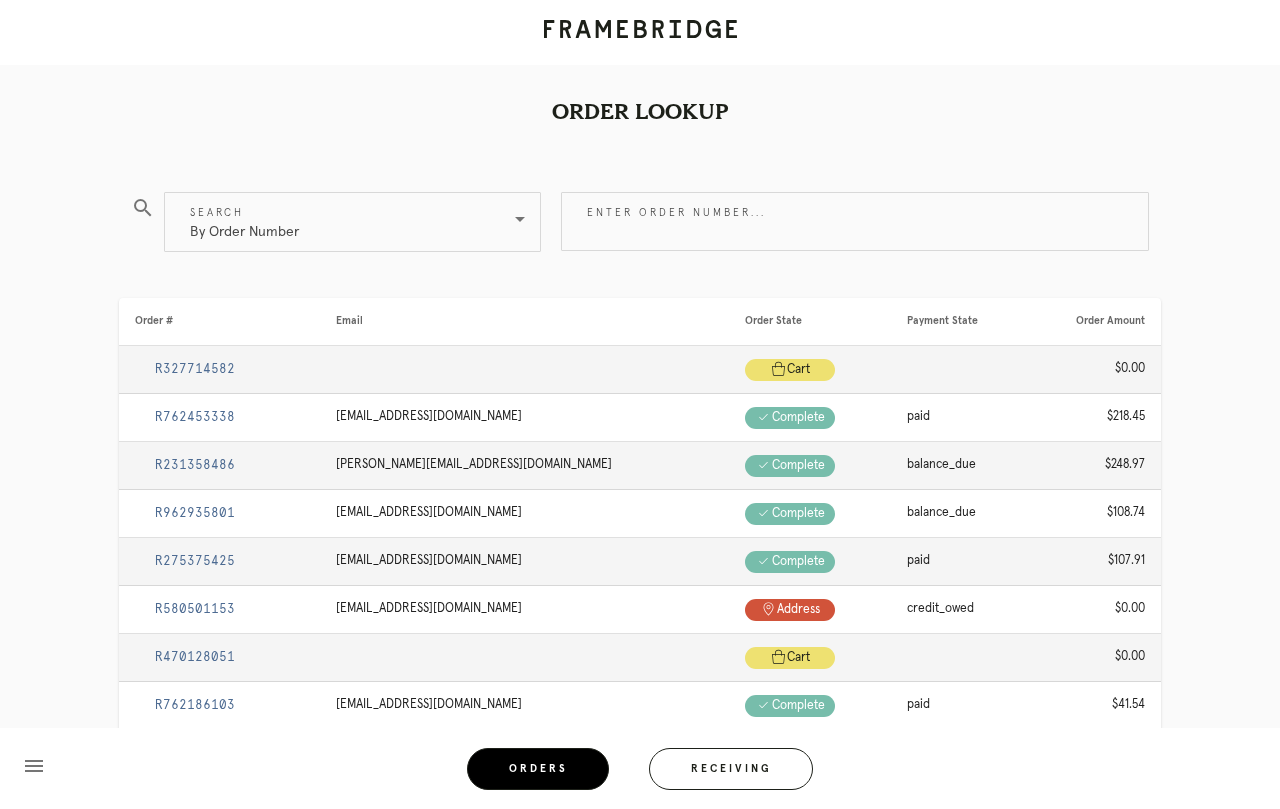 click on "Receiving" at bounding box center [731, 769] 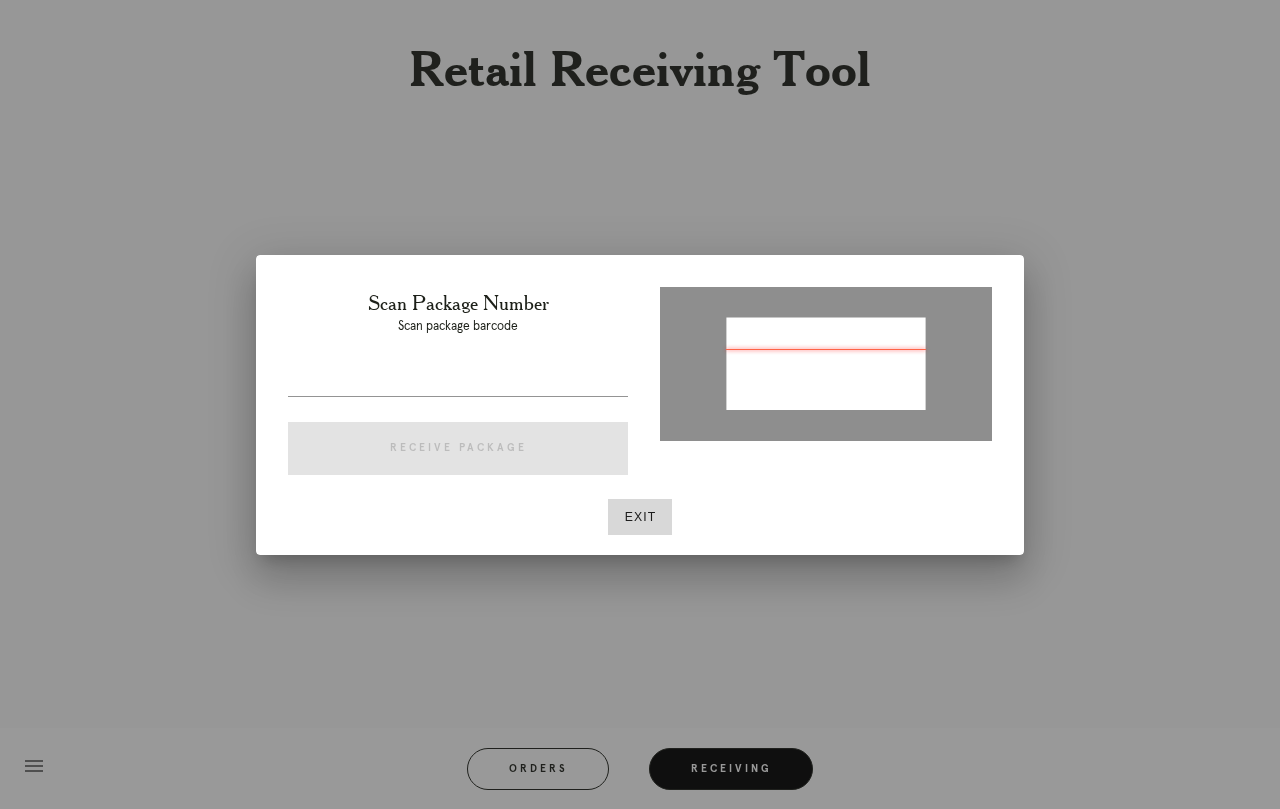 type on "1Z9Y74240139259322" 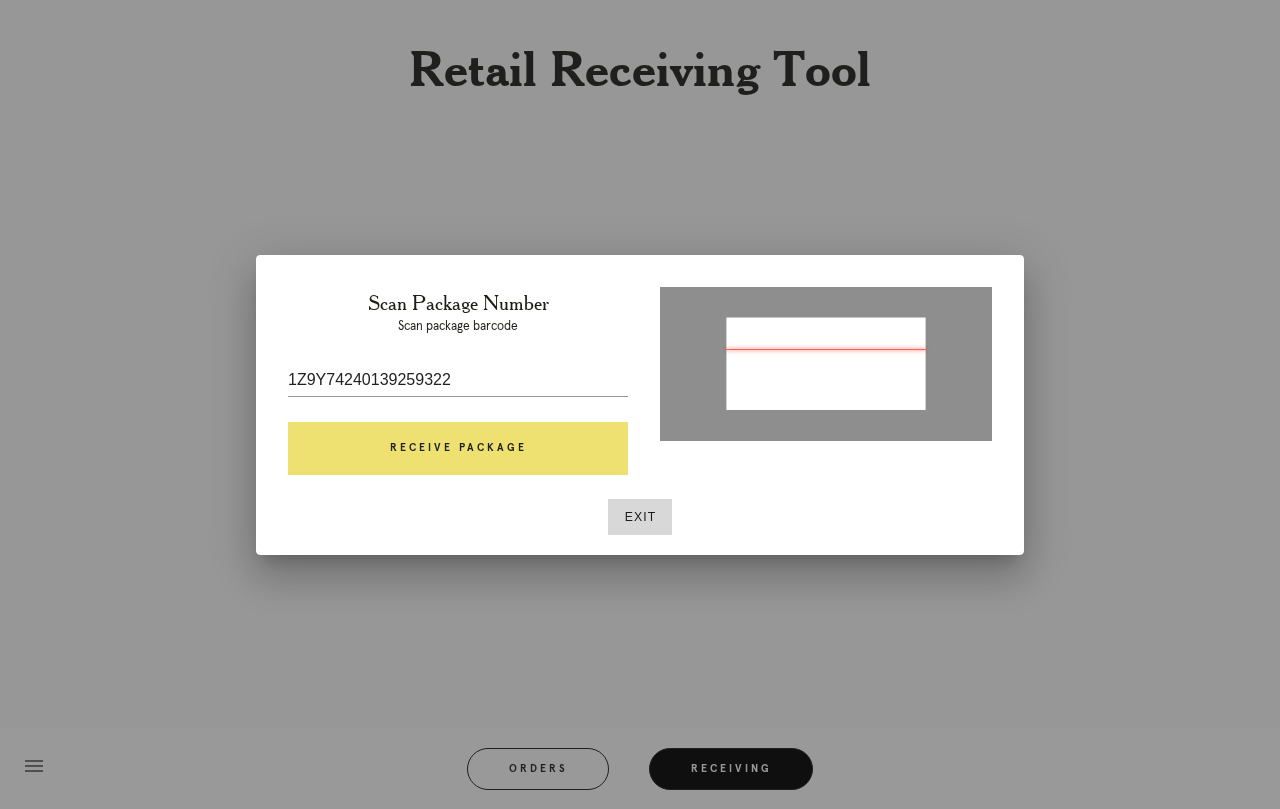 click on "Receive Package" at bounding box center (458, 449) 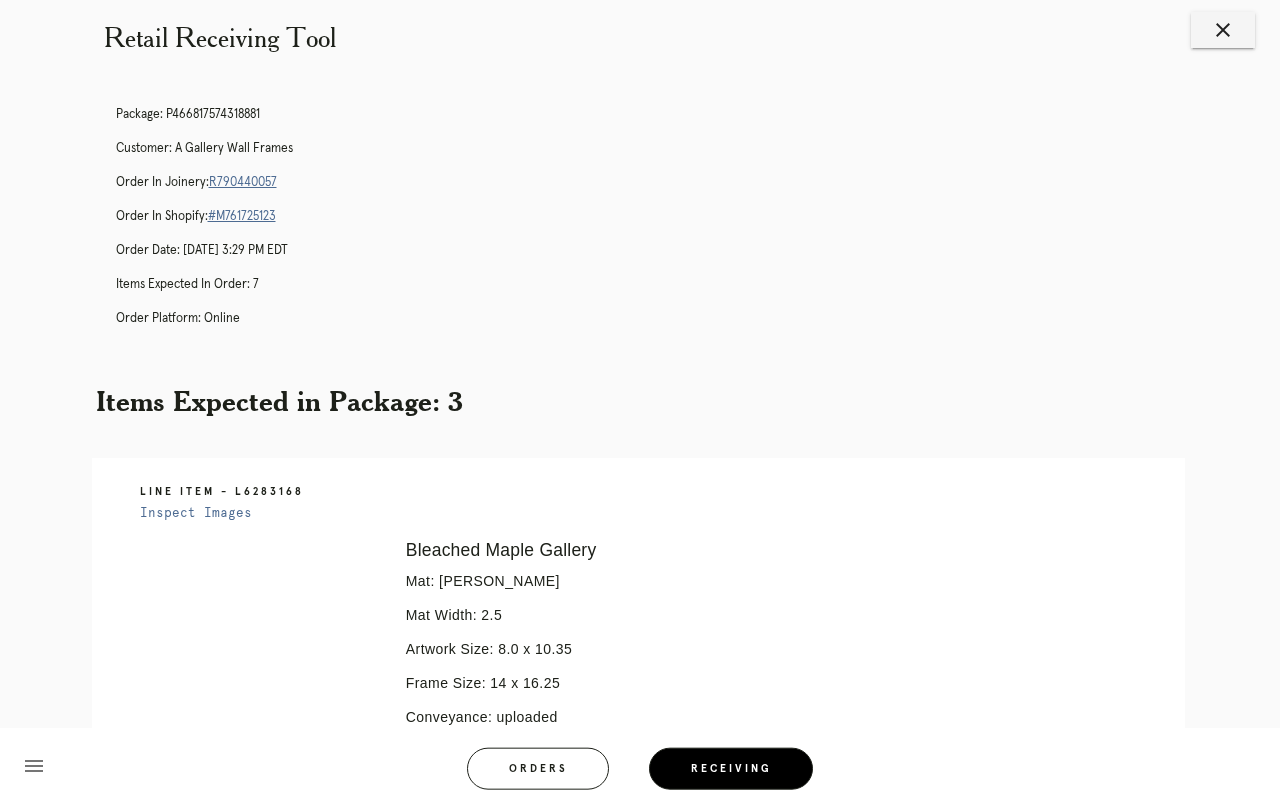 scroll, scrollTop: 0, scrollLeft: 0, axis: both 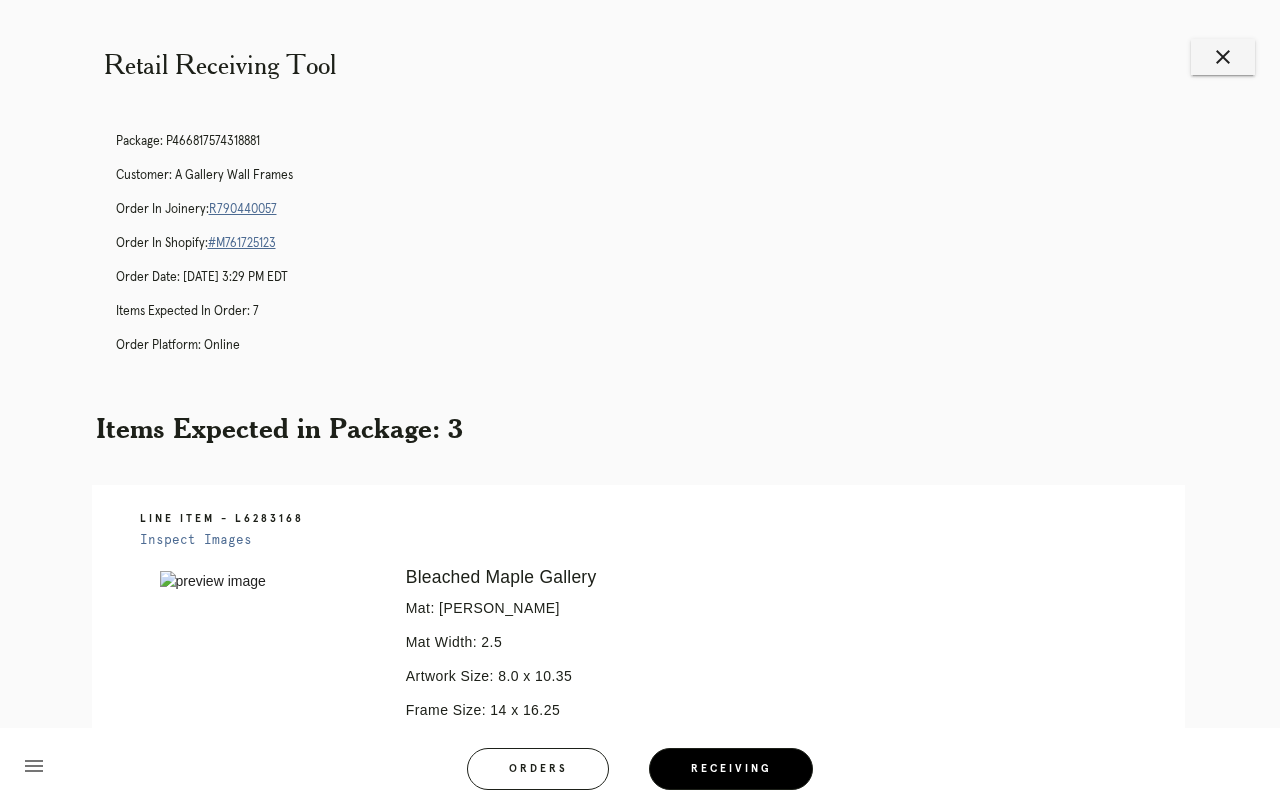 click on "Orders" at bounding box center [538, 769] 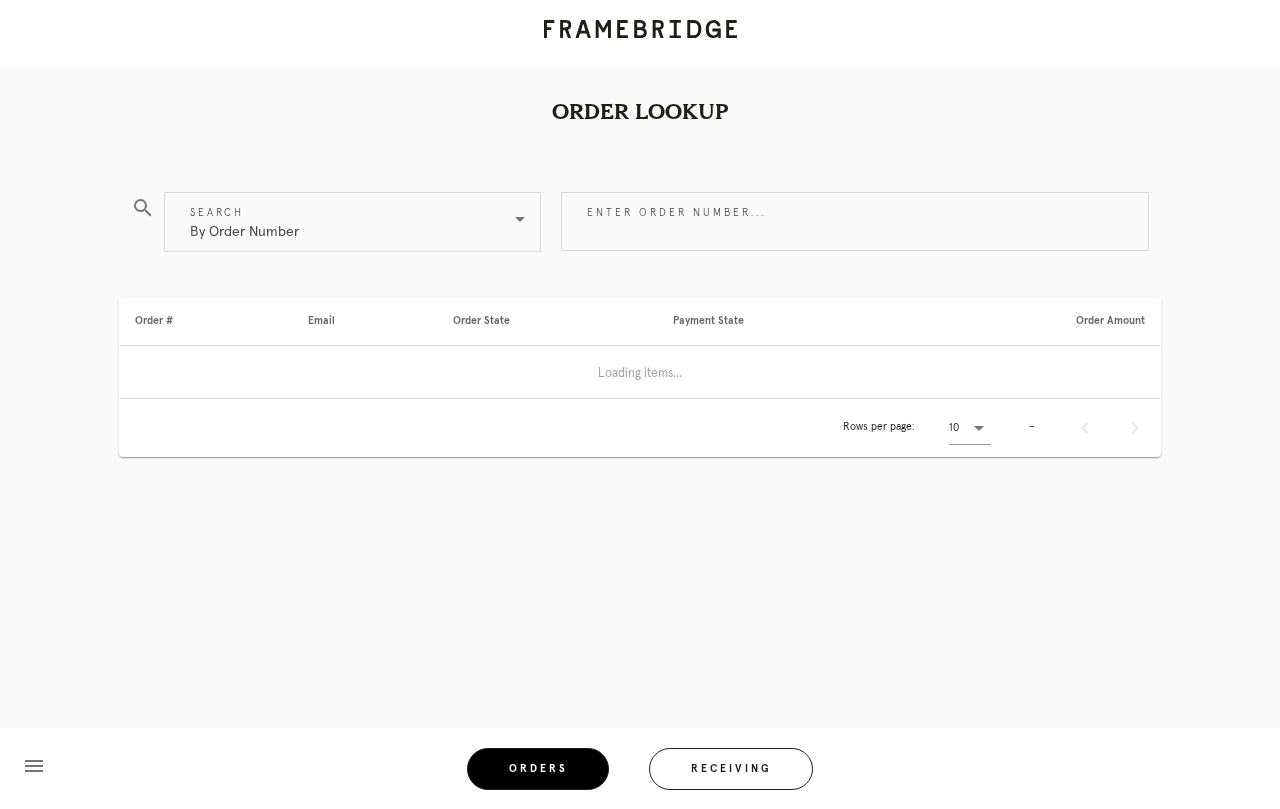 click on "Receiving" at bounding box center [731, 769] 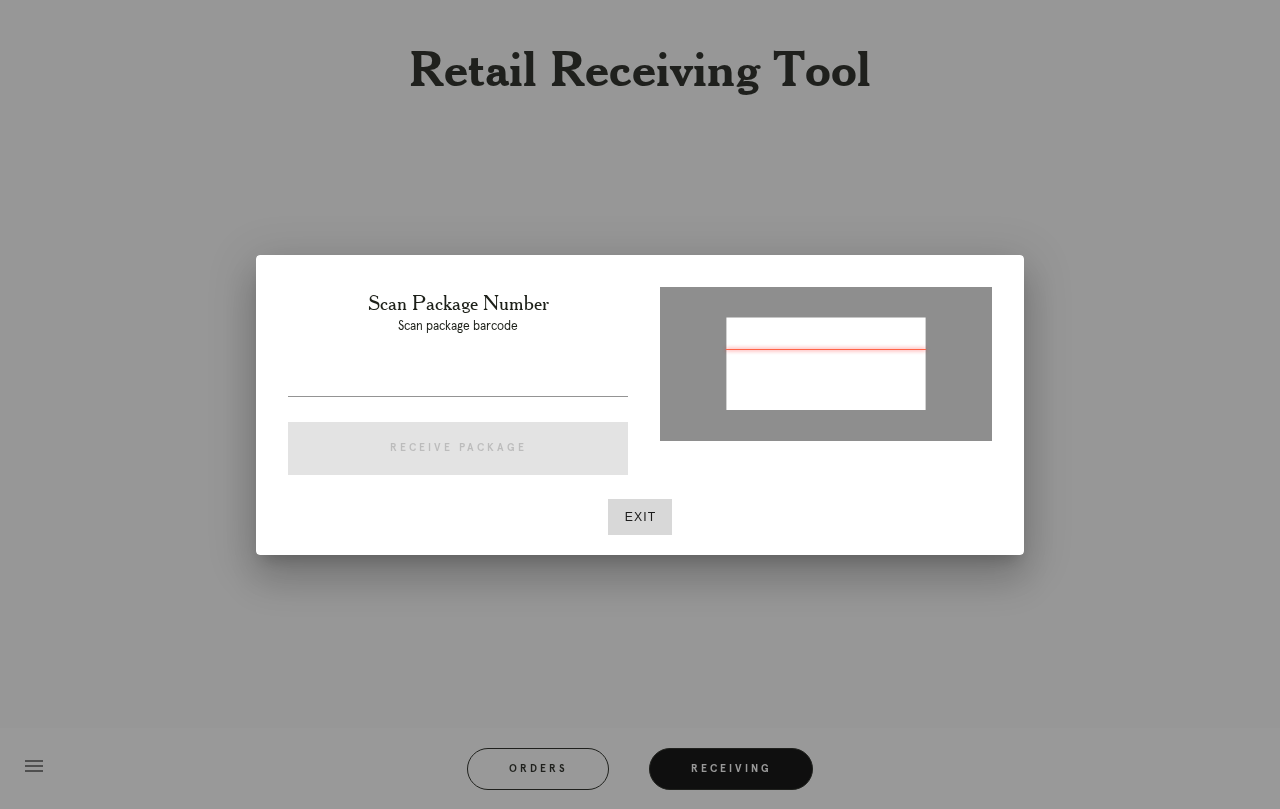 click at bounding box center [458, 380] 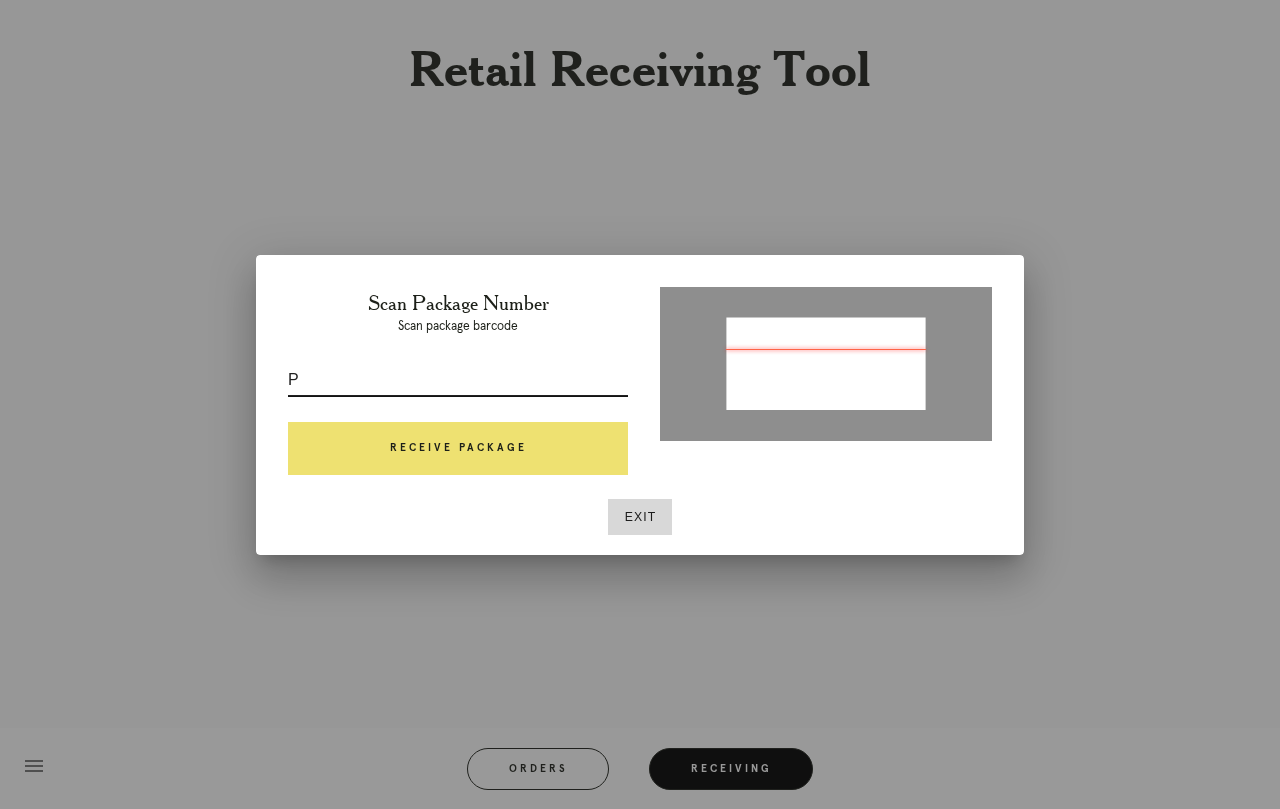 scroll, scrollTop: 33, scrollLeft: 0, axis: vertical 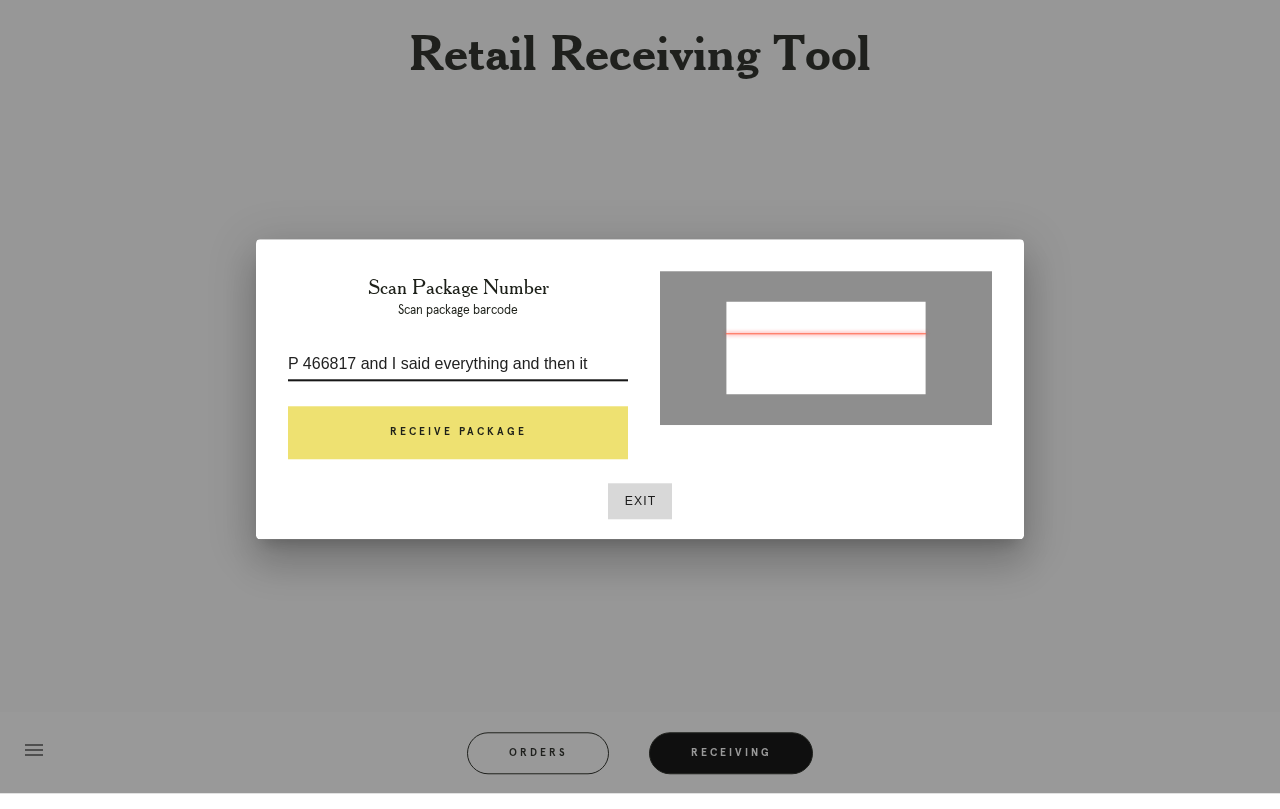 type on "P 466817 and I said everything and then" 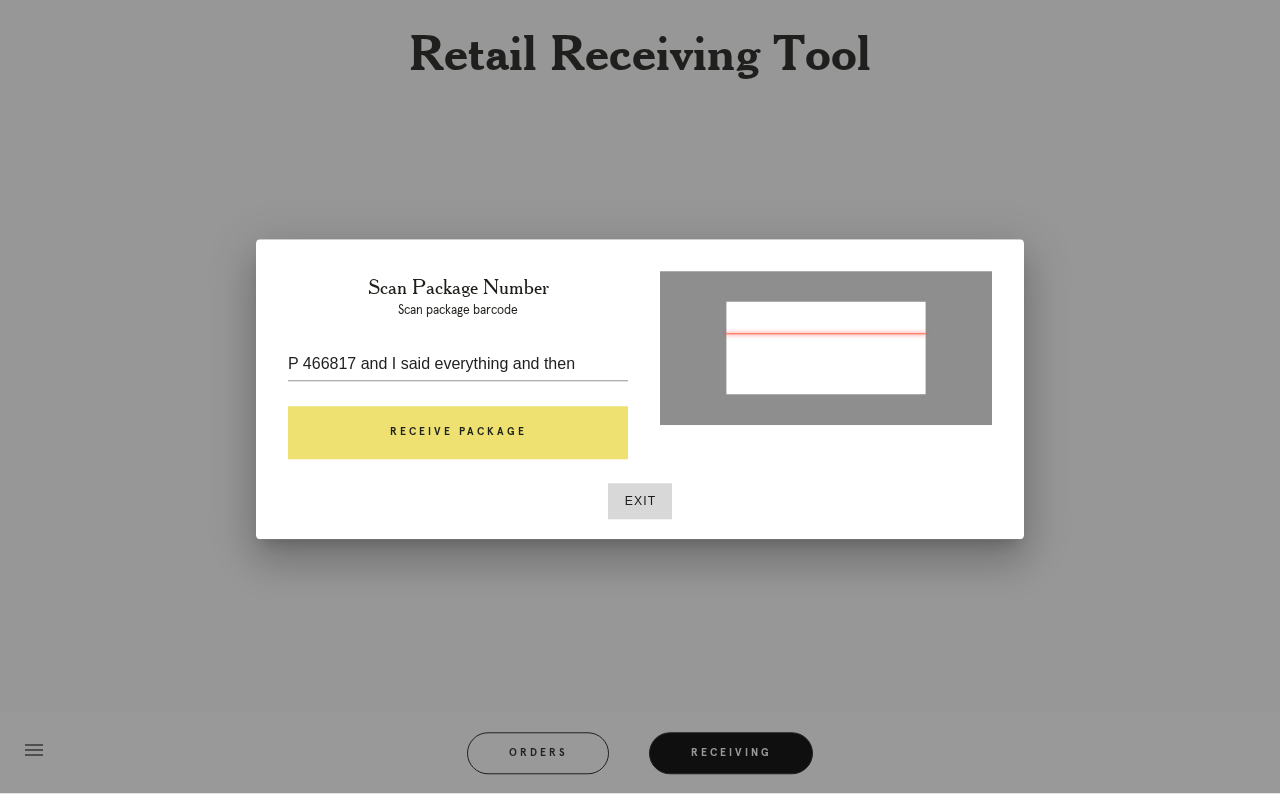 scroll, scrollTop: 34, scrollLeft: 0, axis: vertical 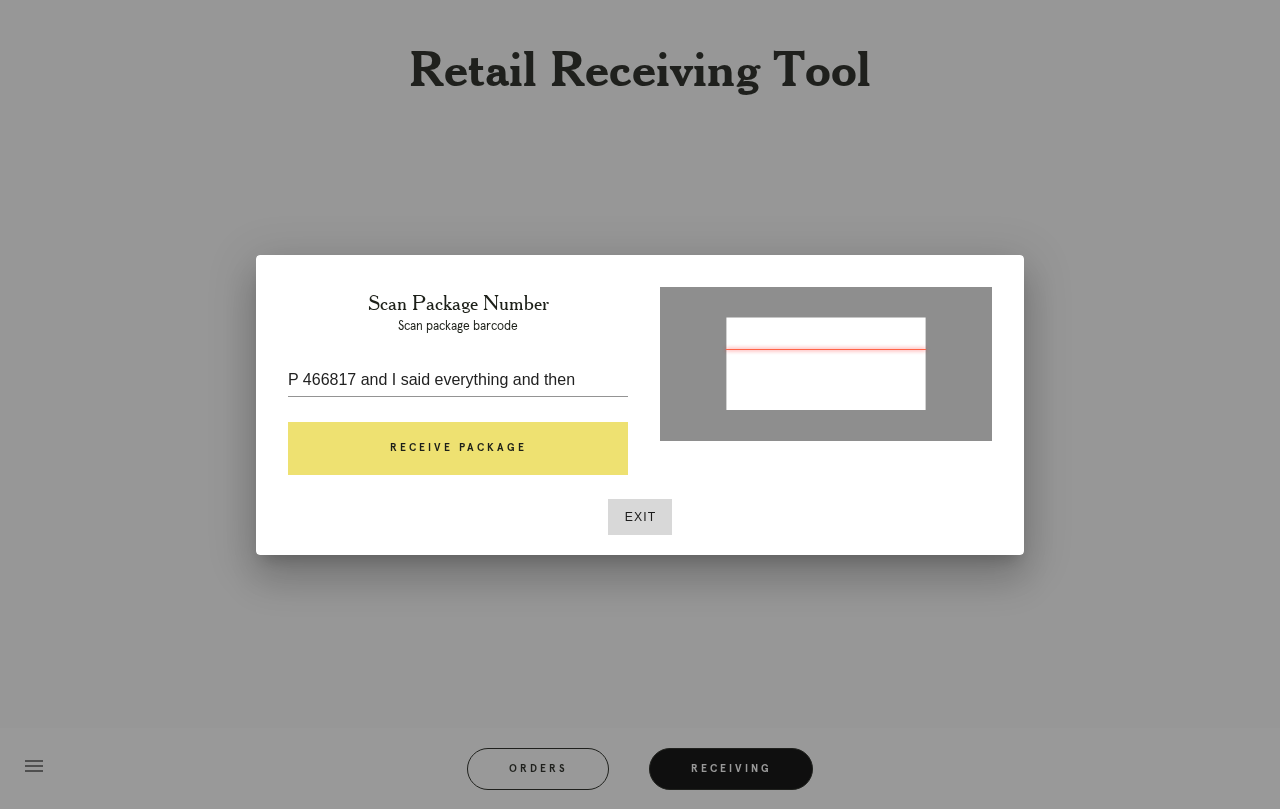 click on "Exit" at bounding box center (640, 517) 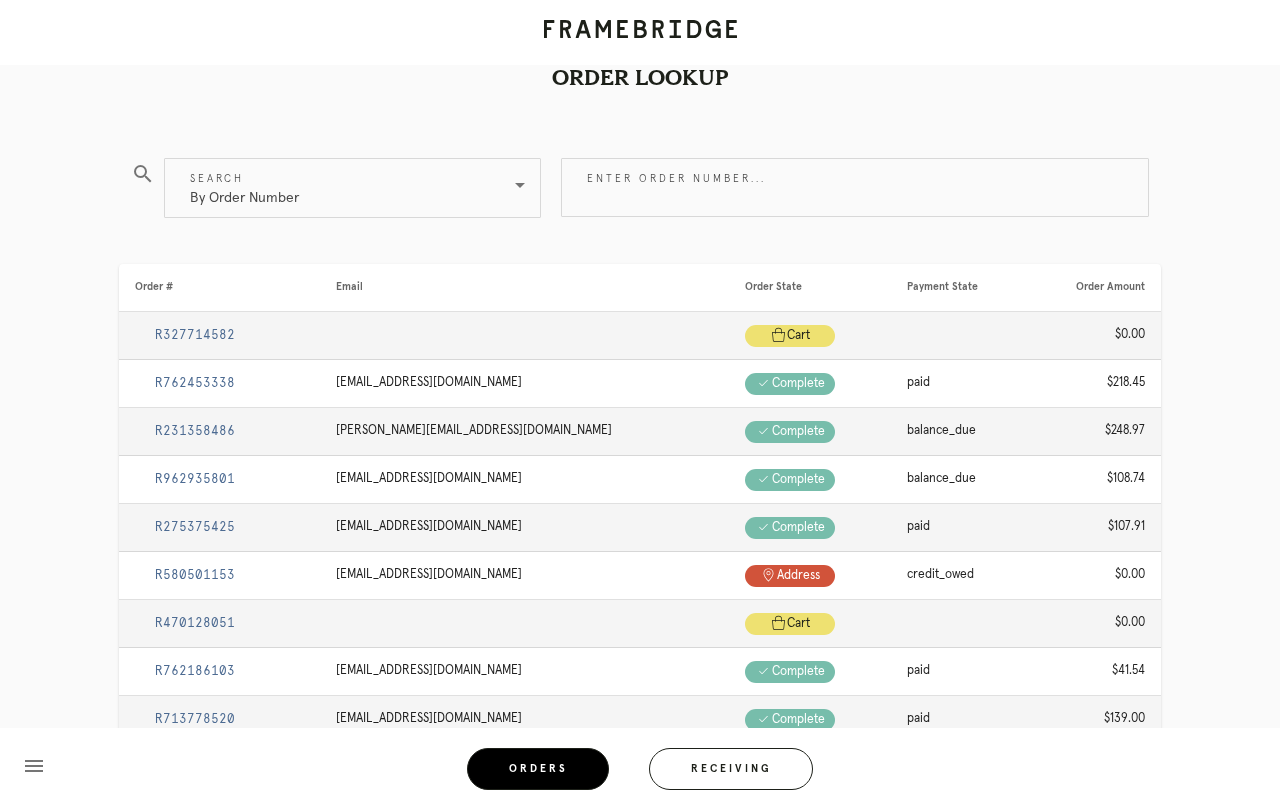 click on "Receiving" at bounding box center [731, 769] 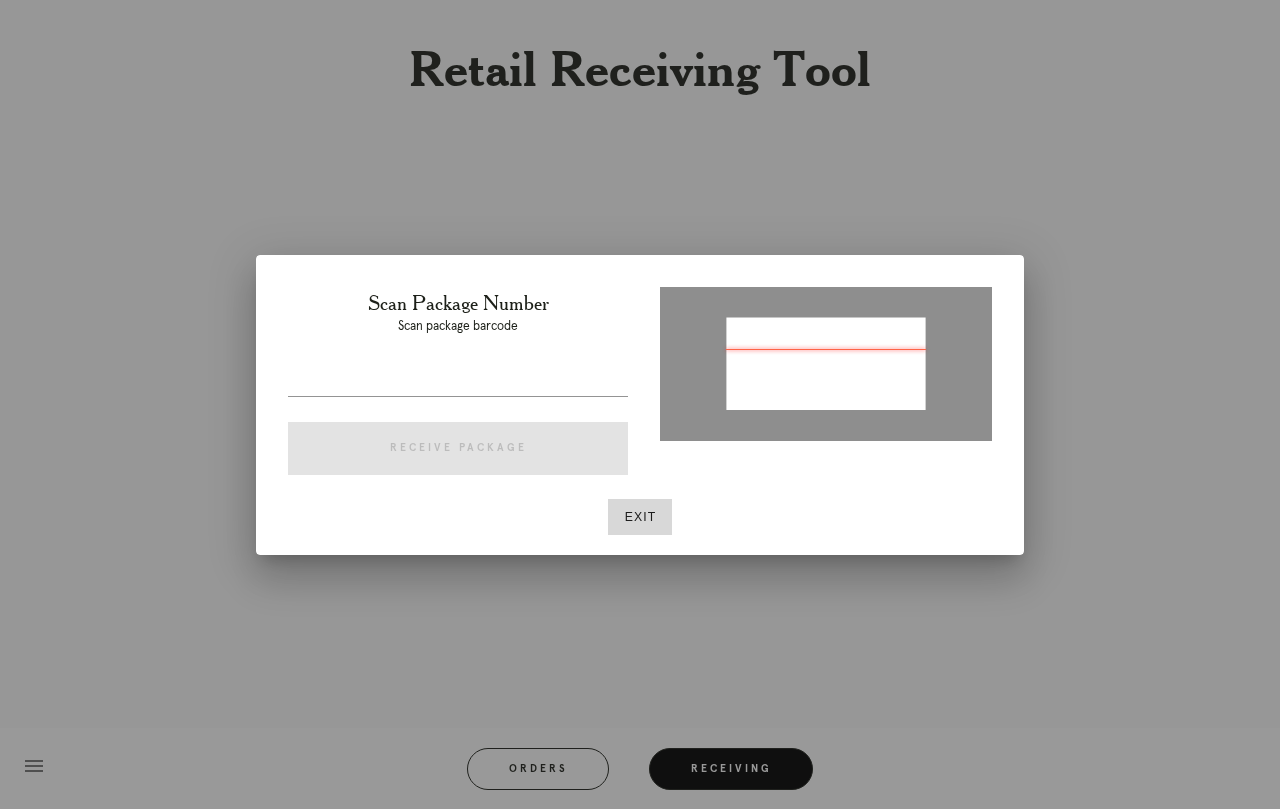 type on "1Z9Y74240139259322" 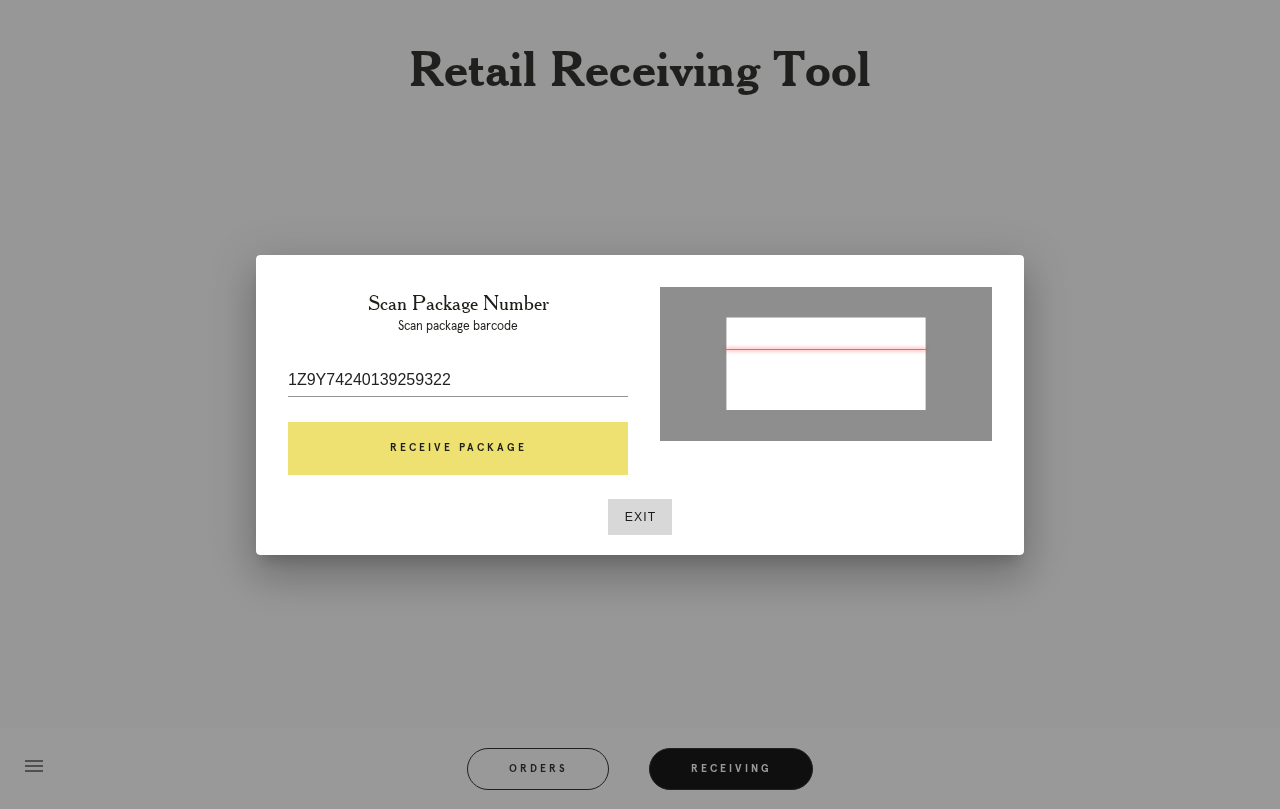 click on "Receive Package" at bounding box center (458, 449) 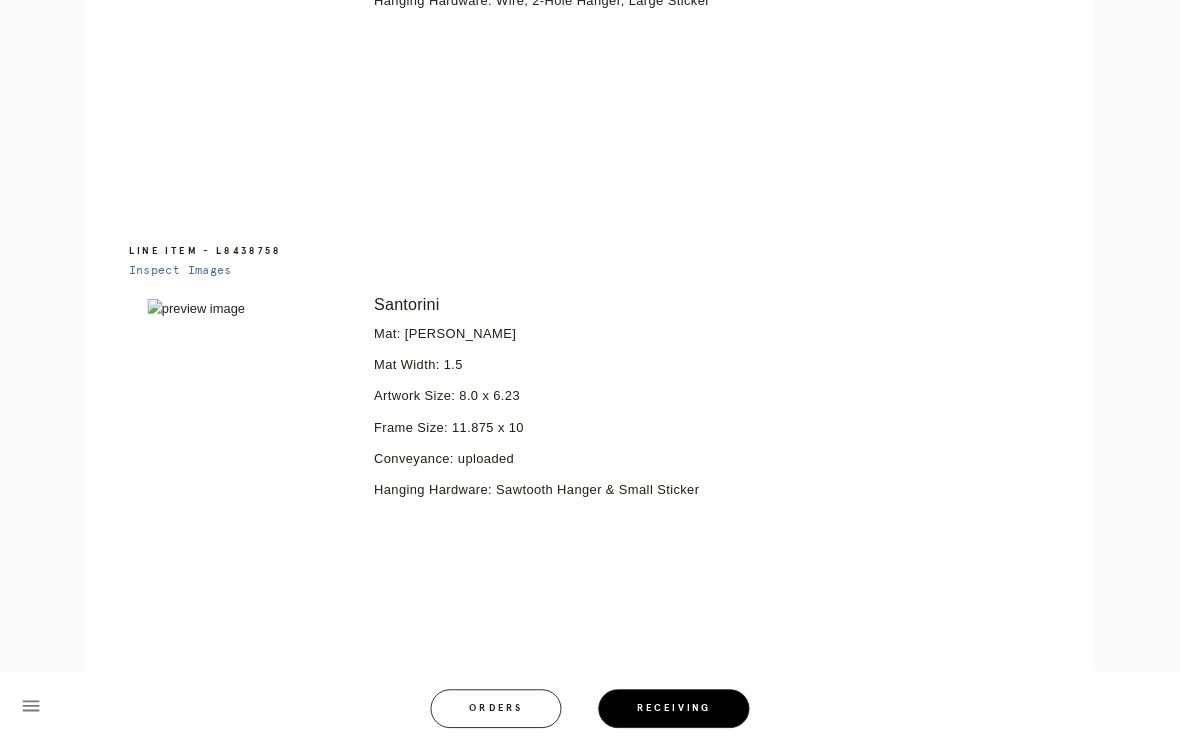 scroll, scrollTop: 826, scrollLeft: 0, axis: vertical 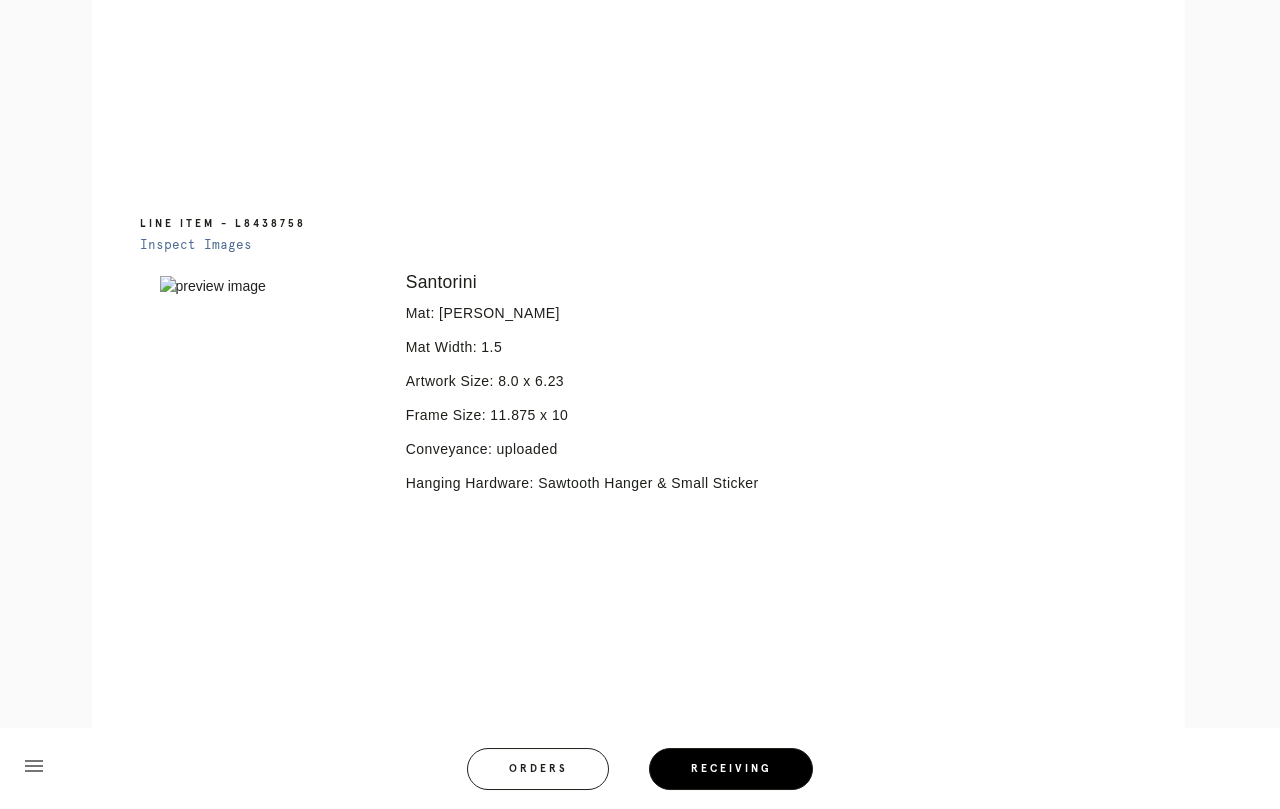 click on "Line Item - L8438758" at bounding box center (656, 224) 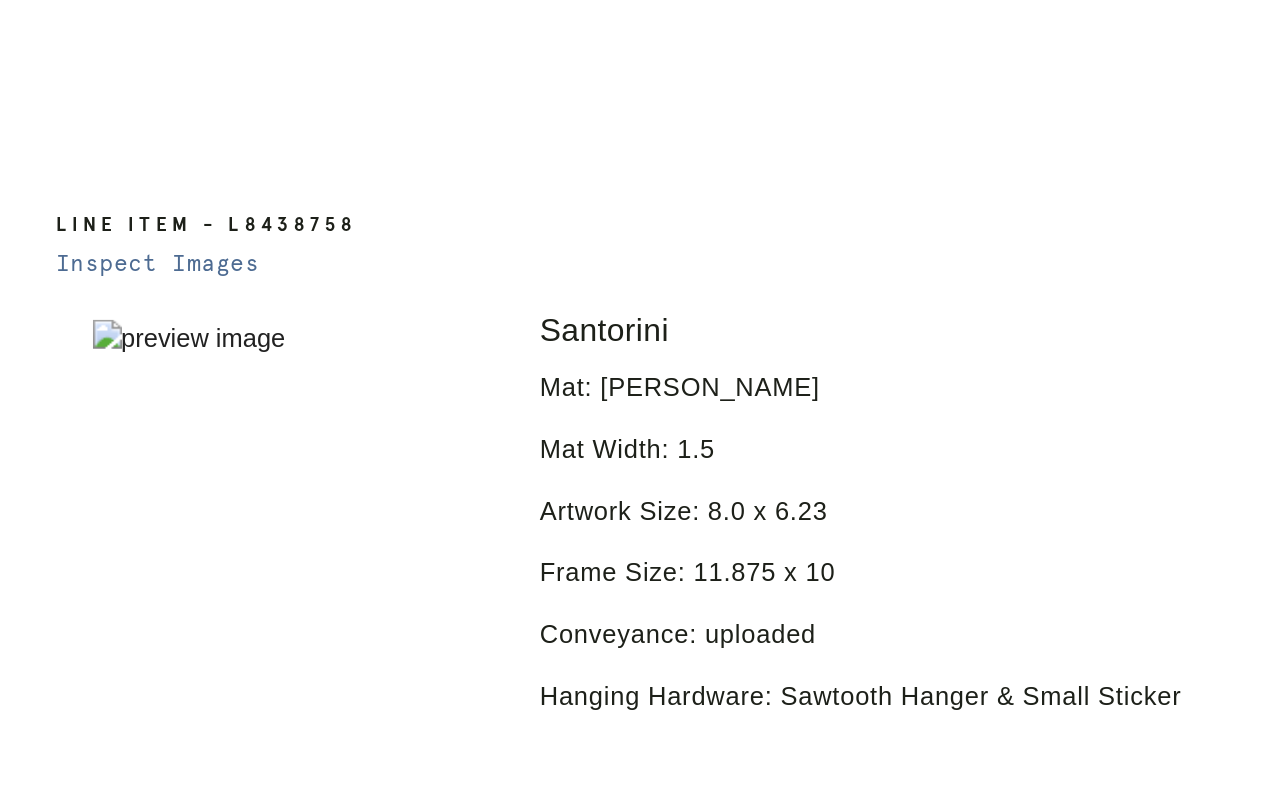 click on "Inspect Images" at bounding box center (196, 245) 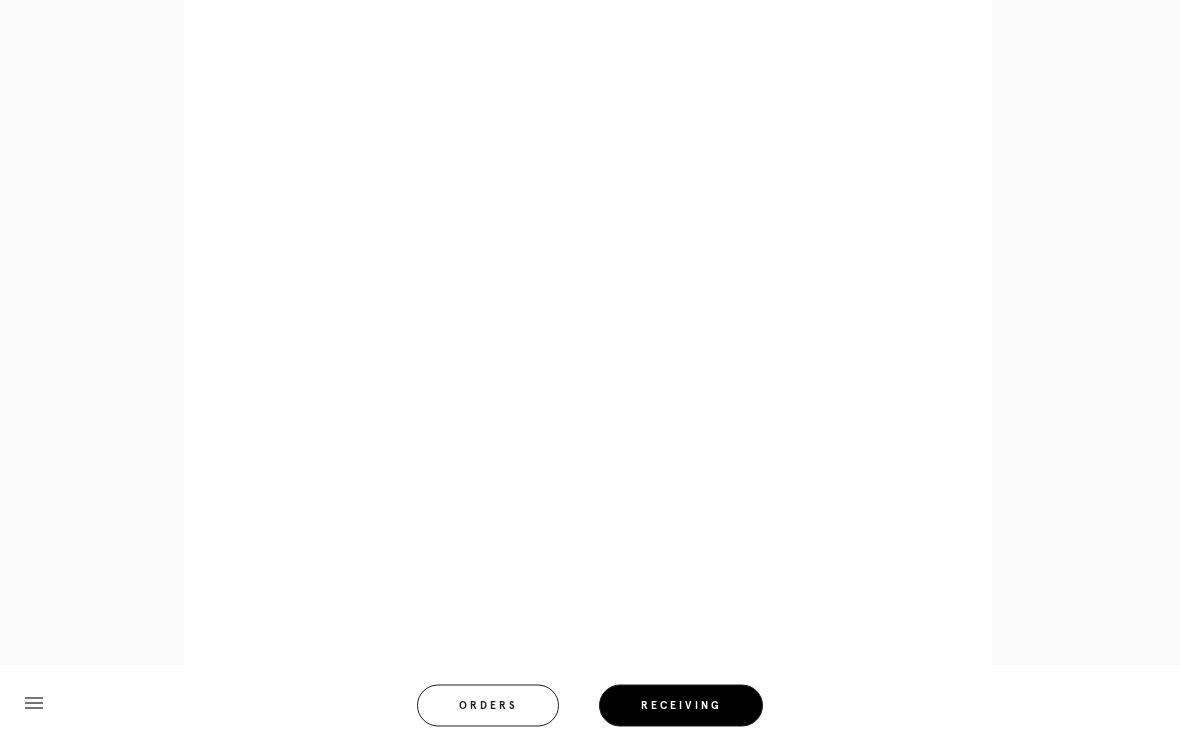 scroll, scrollTop: 835, scrollLeft: 0, axis: vertical 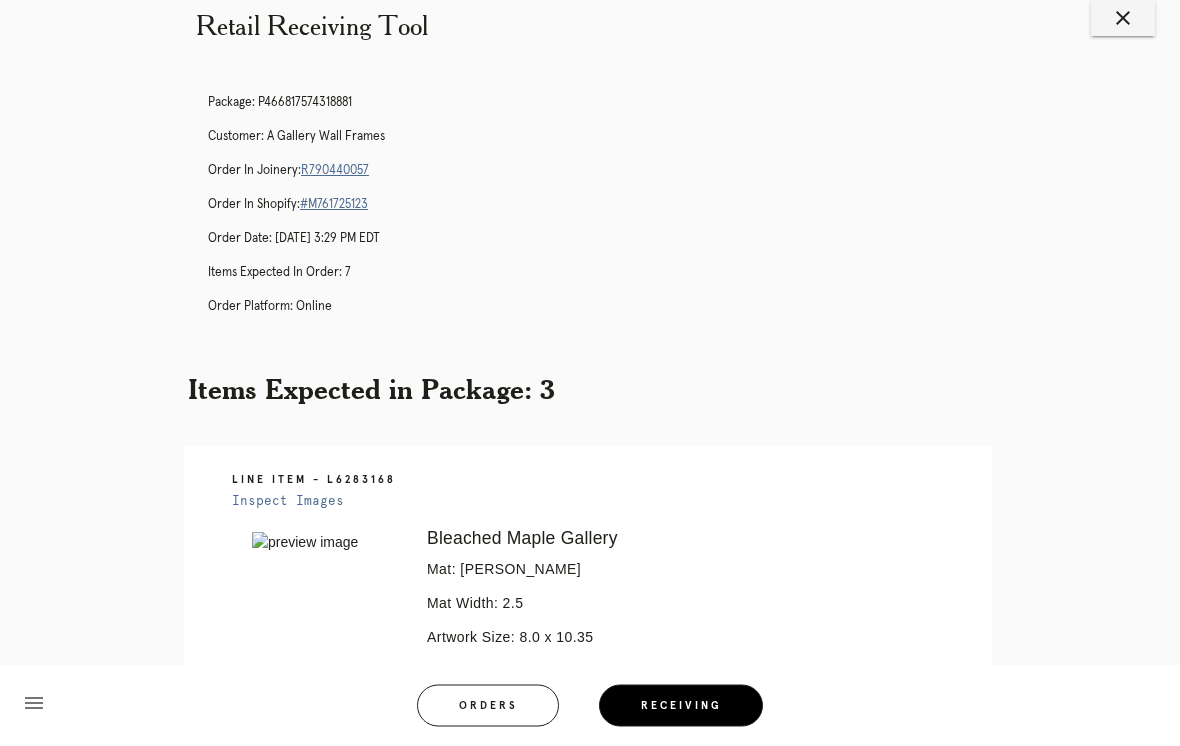 click on "Package: P466817574318881   Customer: A Gallery Wall Frames
Order in Joinery:
R790440057
Order in Shopify:
#M761725123
Order Date:
07/01/2025  3:29 PM EDT
Items Expected in Order: 7   Order Platform: online" at bounding box center [610, 214] 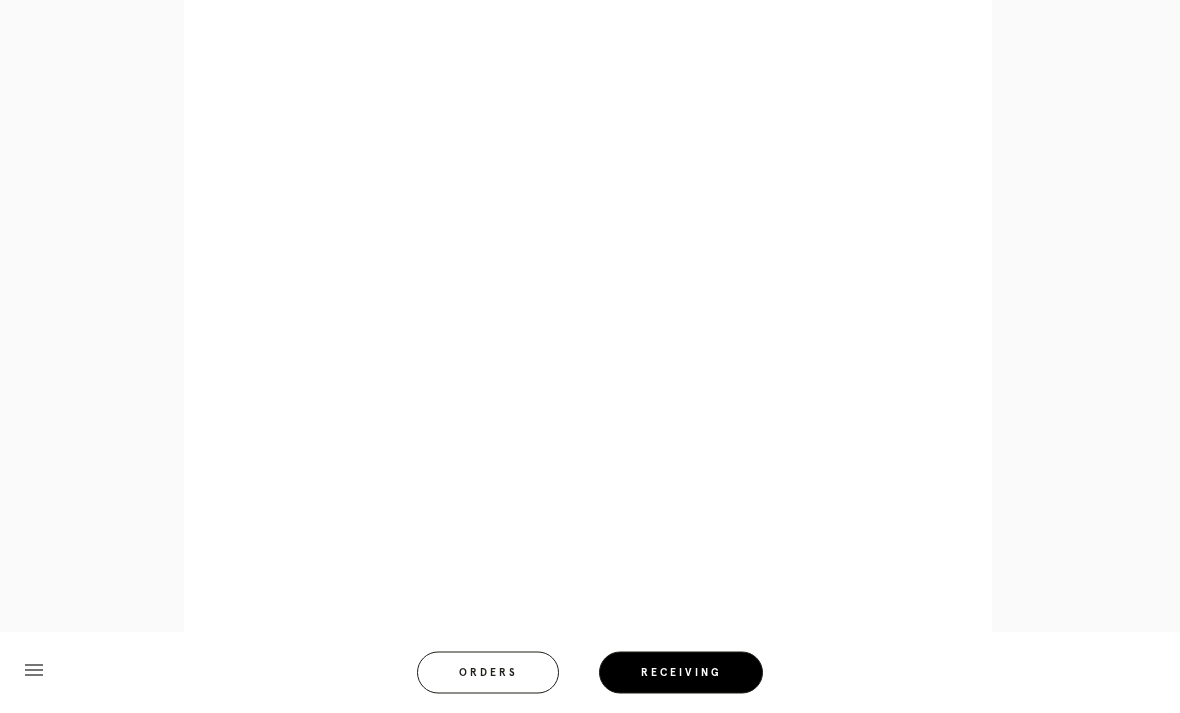 scroll, scrollTop: 1295, scrollLeft: 0, axis: vertical 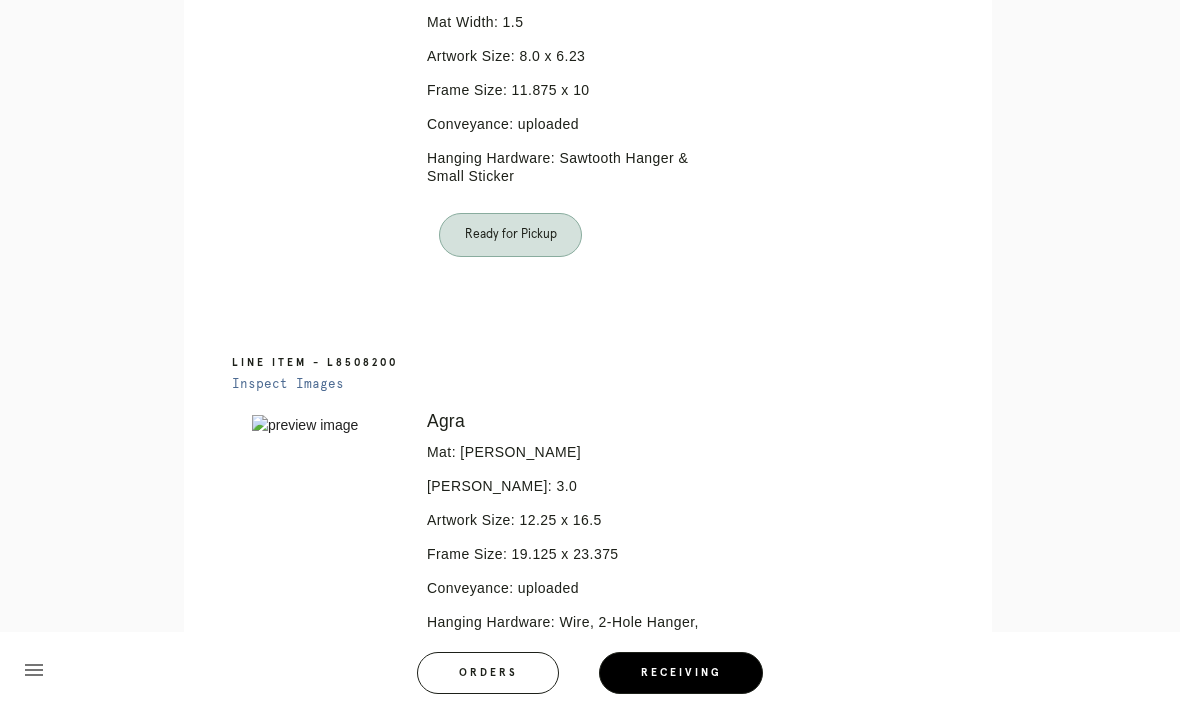 click on "Inspect Images" at bounding box center (288, 384) 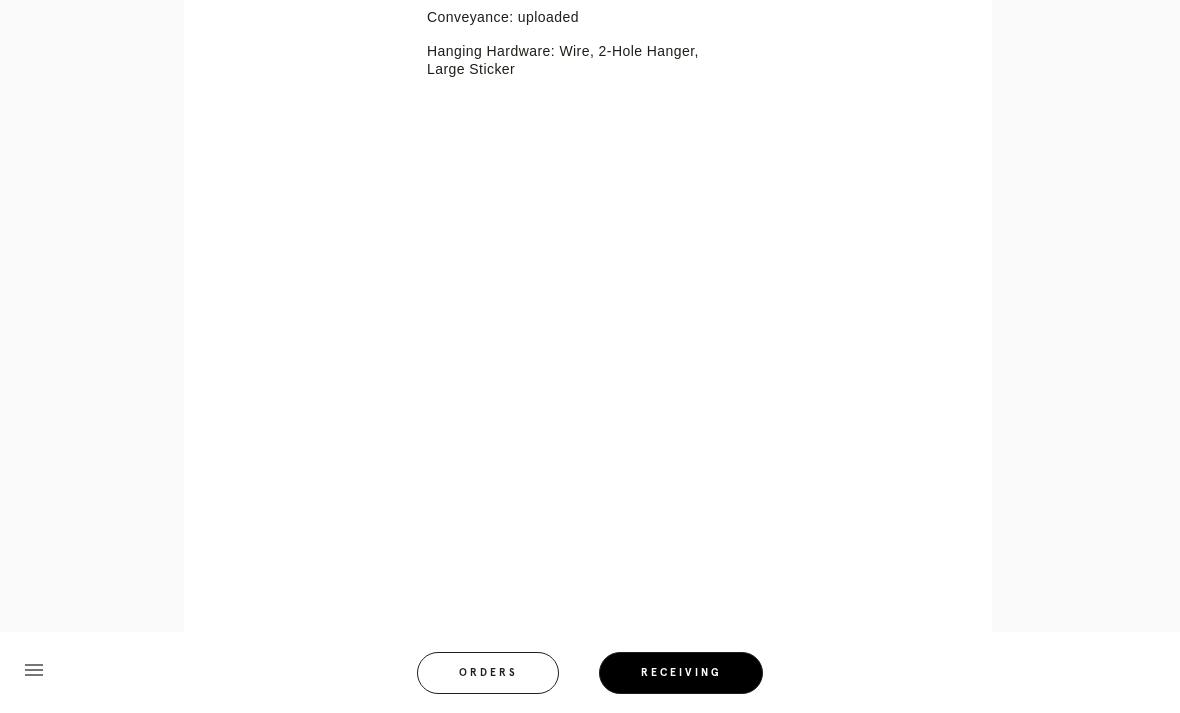 scroll, scrollTop: 1719, scrollLeft: 0, axis: vertical 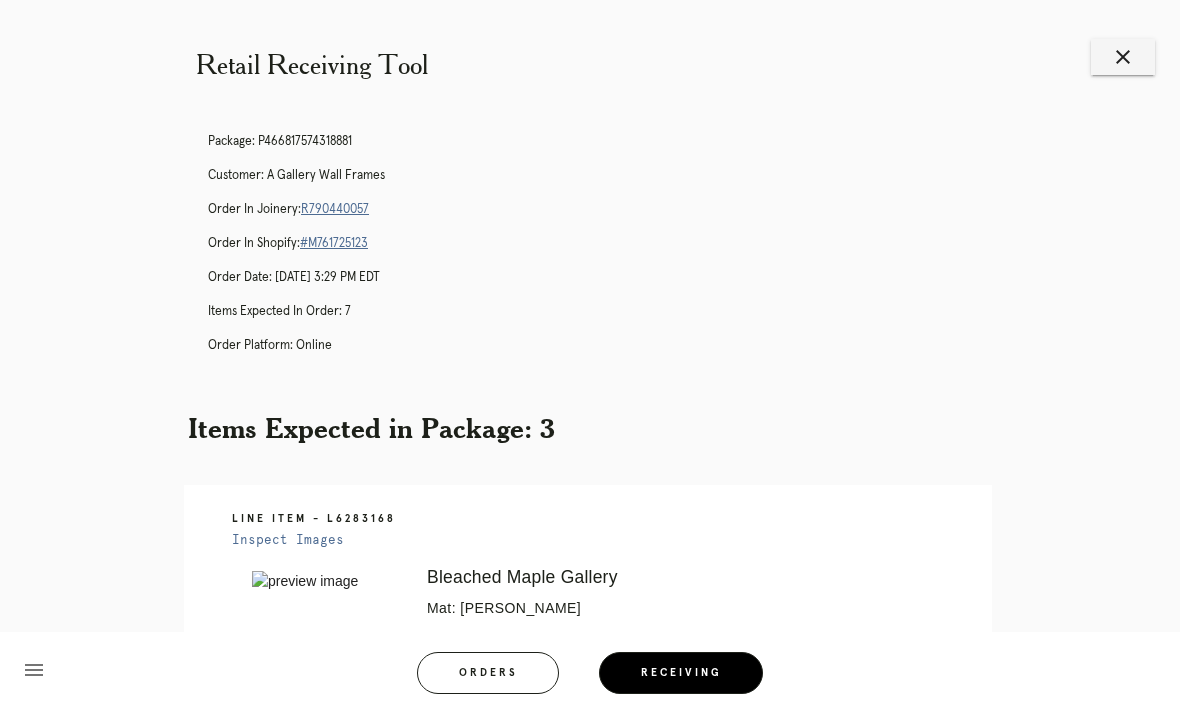click on "R790440057" at bounding box center (335, 209) 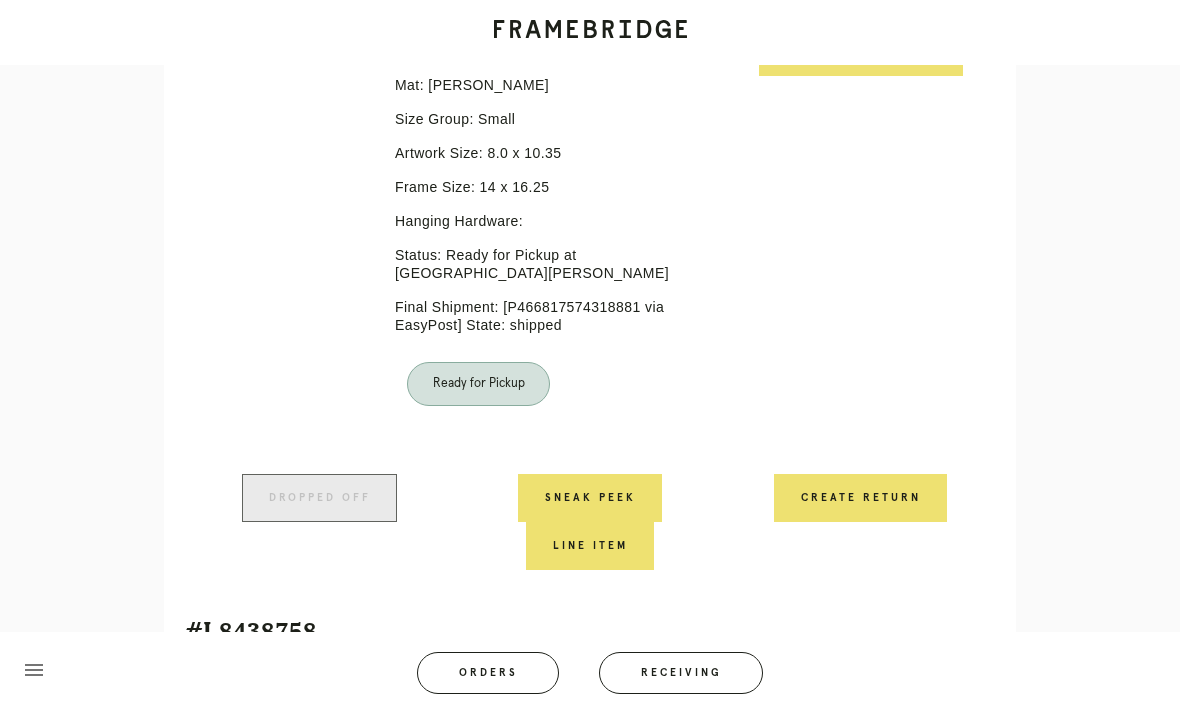scroll, scrollTop: 554, scrollLeft: 0, axis: vertical 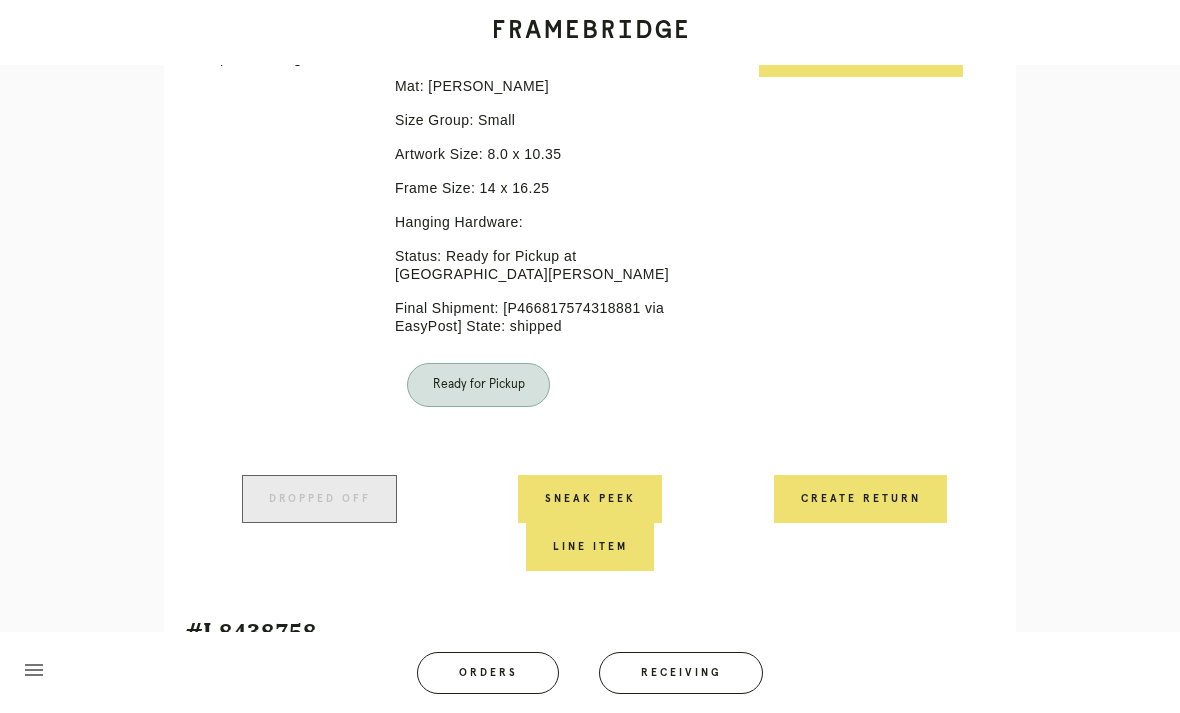 click on "Line Item" at bounding box center [590, 547] 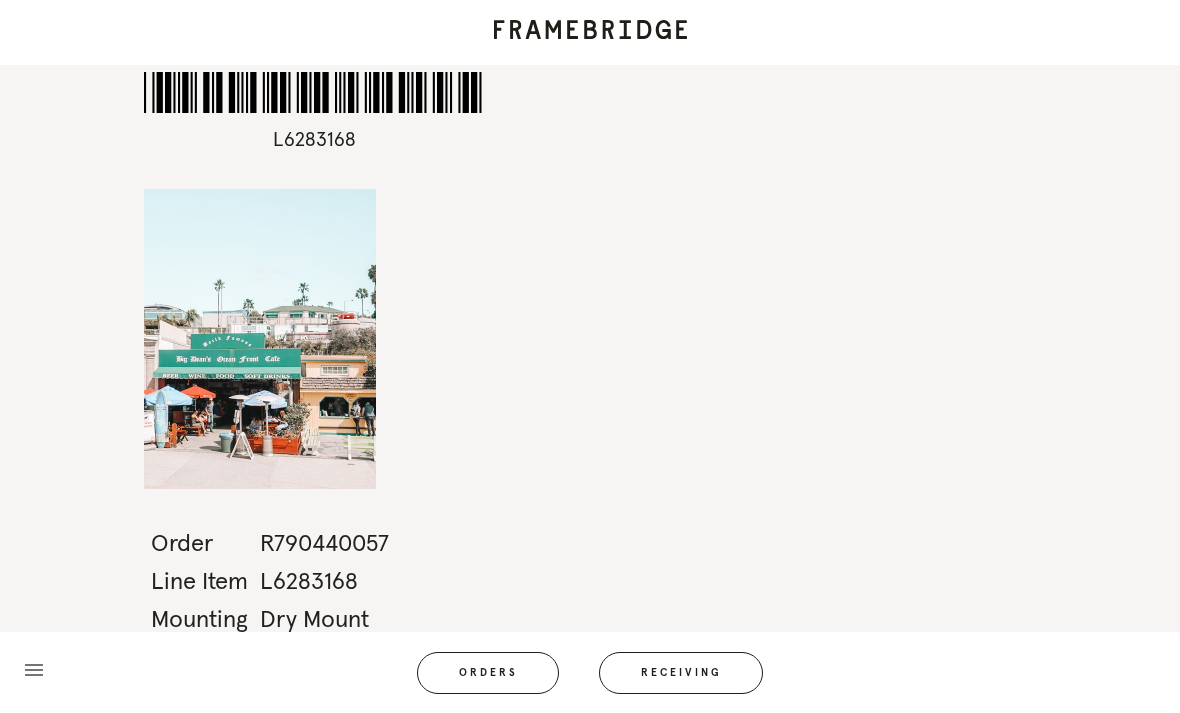 scroll, scrollTop: 64, scrollLeft: 0, axis: vertical 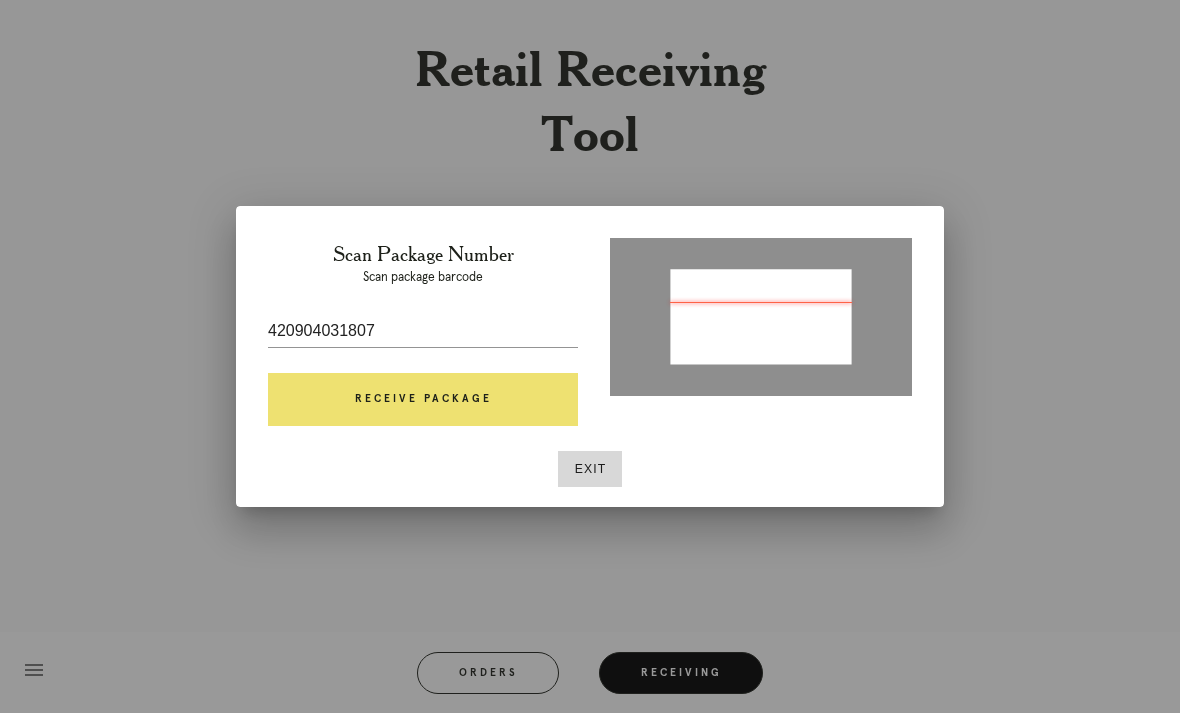 type on "1ZE3628K0323414593" 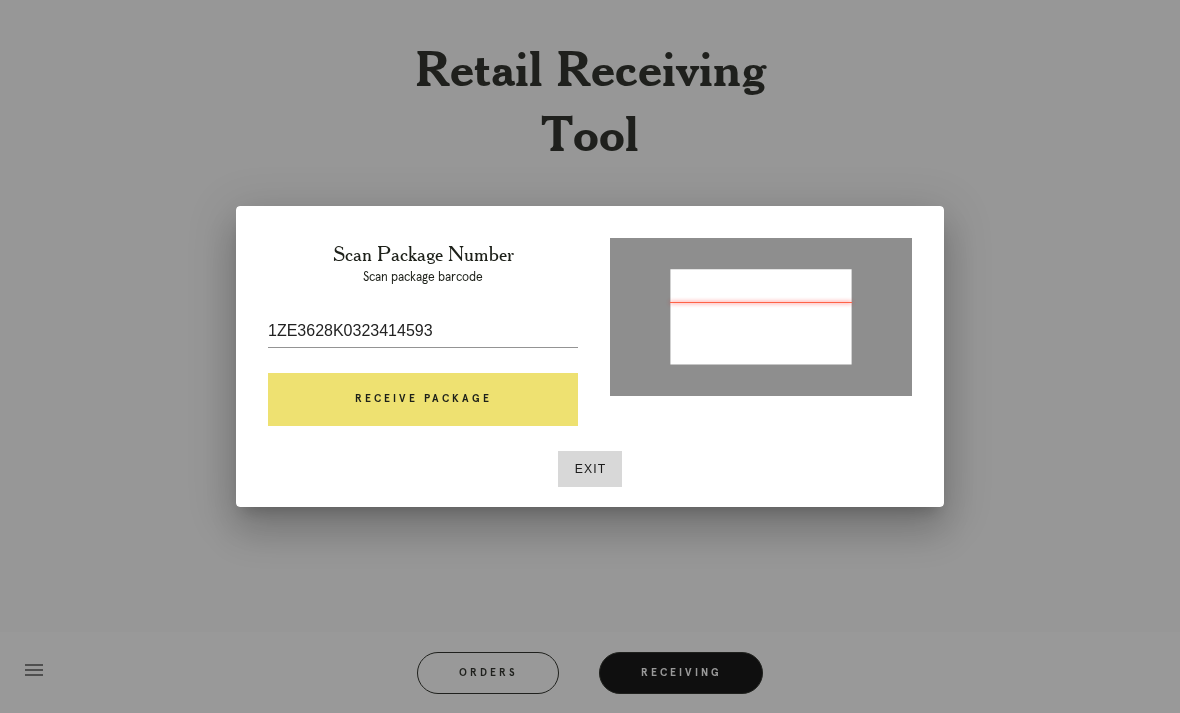 click on "Receive Package" at bounding box center [423, 400] 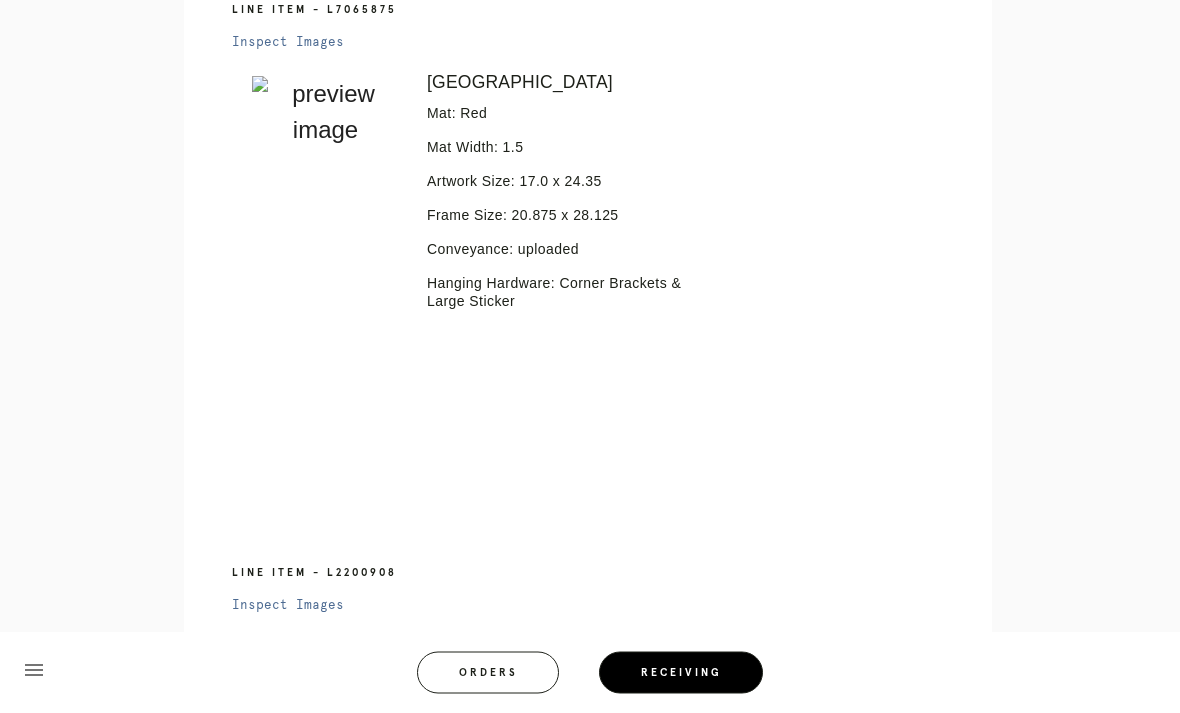 scroll, scrollTop: 509, scrollLeft: 0, axis: vertical 